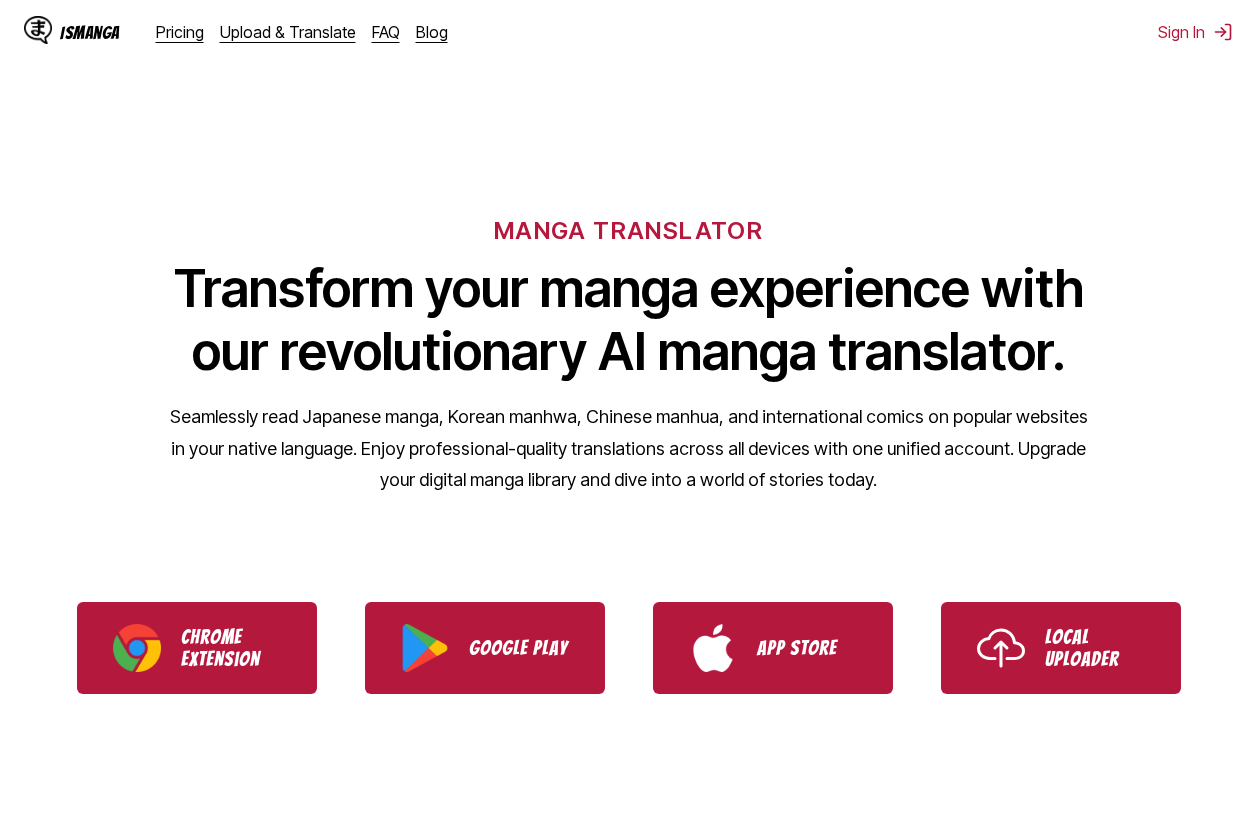 scroll, scrollTop: 0, scrollLeft: 0, axis: both 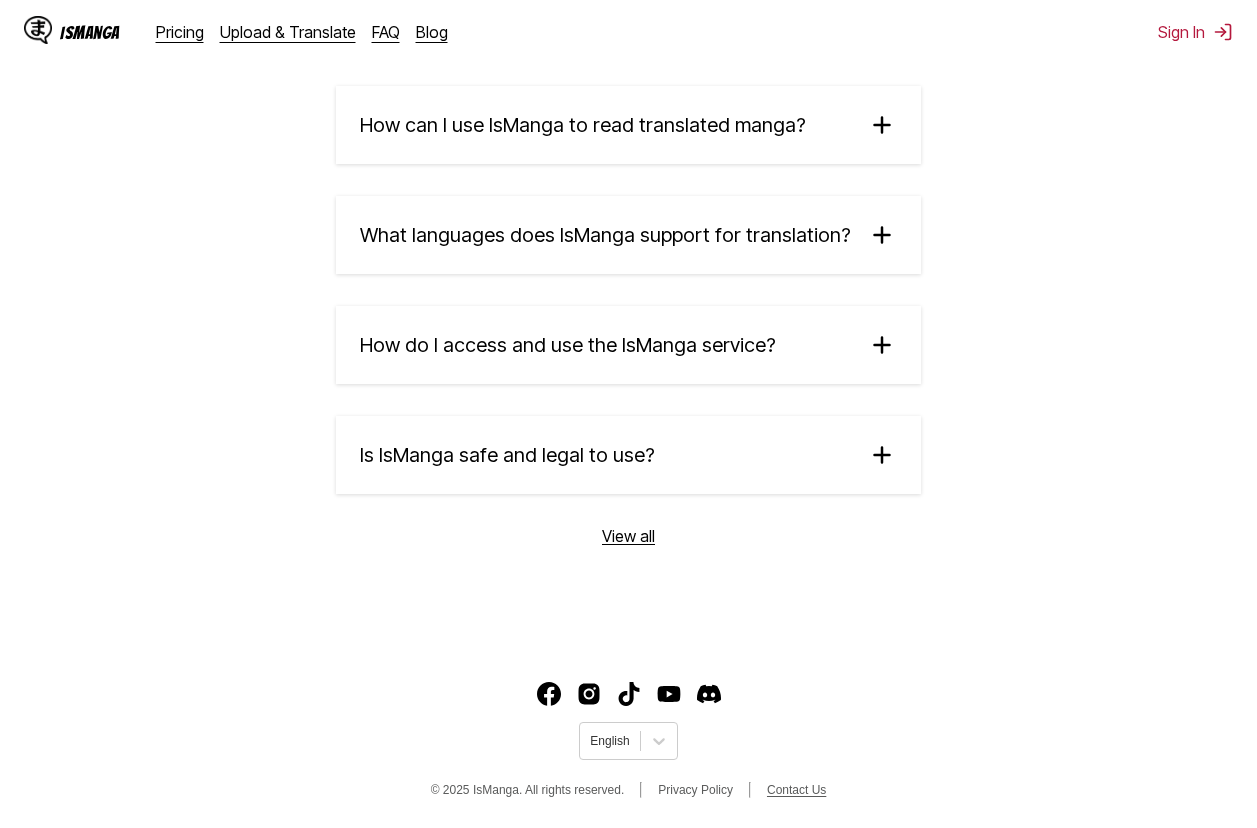 click on "Contact Us" at bounding box center [796, 790] 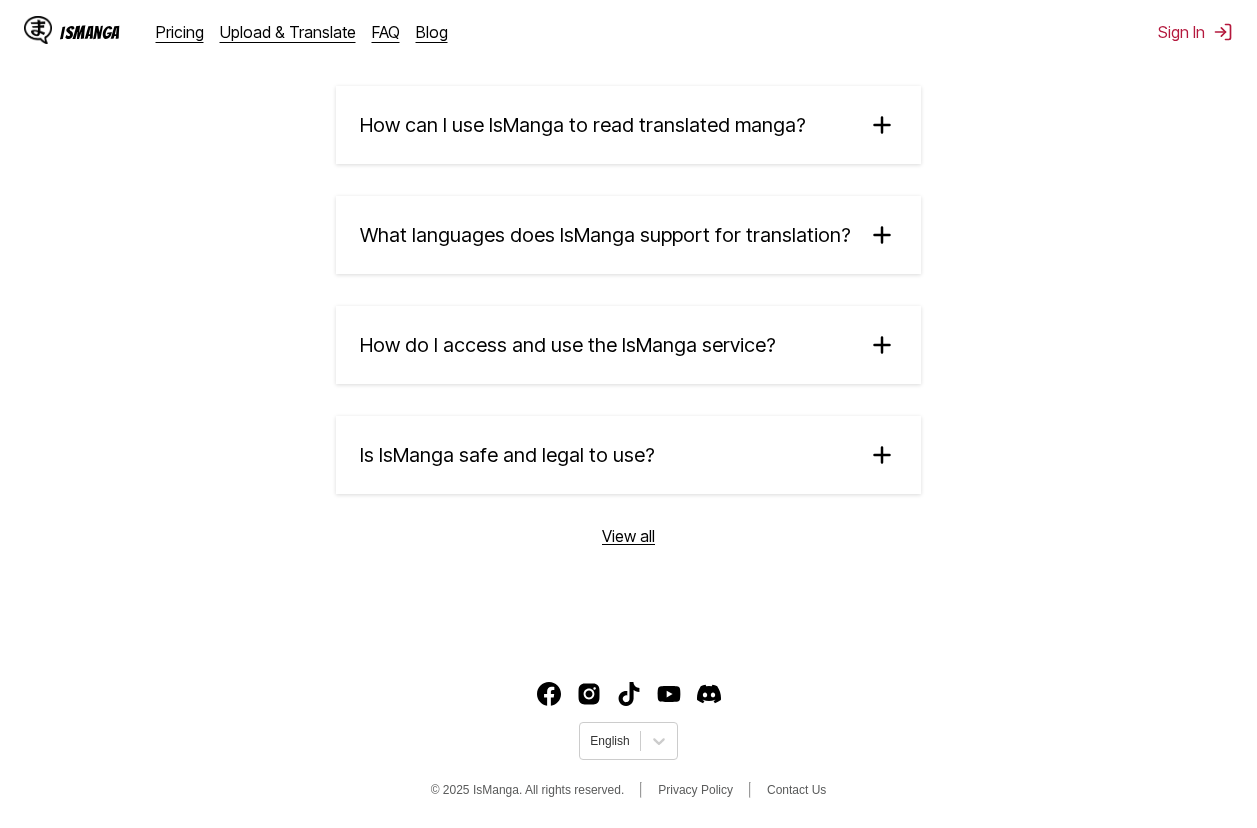 click on "IsManga  Pricing Upload & Translate FAQ Blog Sign In Pricing Upload & Translate FAQ Blog MANGA TRANSLATOR Transform your manga experience with our revolutionary AI manga translator. Seamlessly read Japanese manga, Korean manhwa, Chinese manhua, and international comics on popular websites in your native language. Enjoy professional-quality translations across all devices with one unified account. Upgrade your digital manga library and dive into a world of stories today. Chrome Extension Google Play App Store Local Uploader HOW IT WORKS Simply install our browser extension or mobile app, visit any manga website, and click the translate button to instantly read your favorite manga in your preferred language. Watch demo video SUPPORTED LANGUAGES FOR TRANSLATION available languages page . From Japanese Chinese Korean To English French German Malay And More... ISMANGA FREE VS PREMIUM: CHOOSE YOUR MANGA EXPERIENCE Free Tier ✔ Weekly limited premium translations Premium Tier ✔ Unlimited premium translations ✔" at bounding box center (628, -1217) 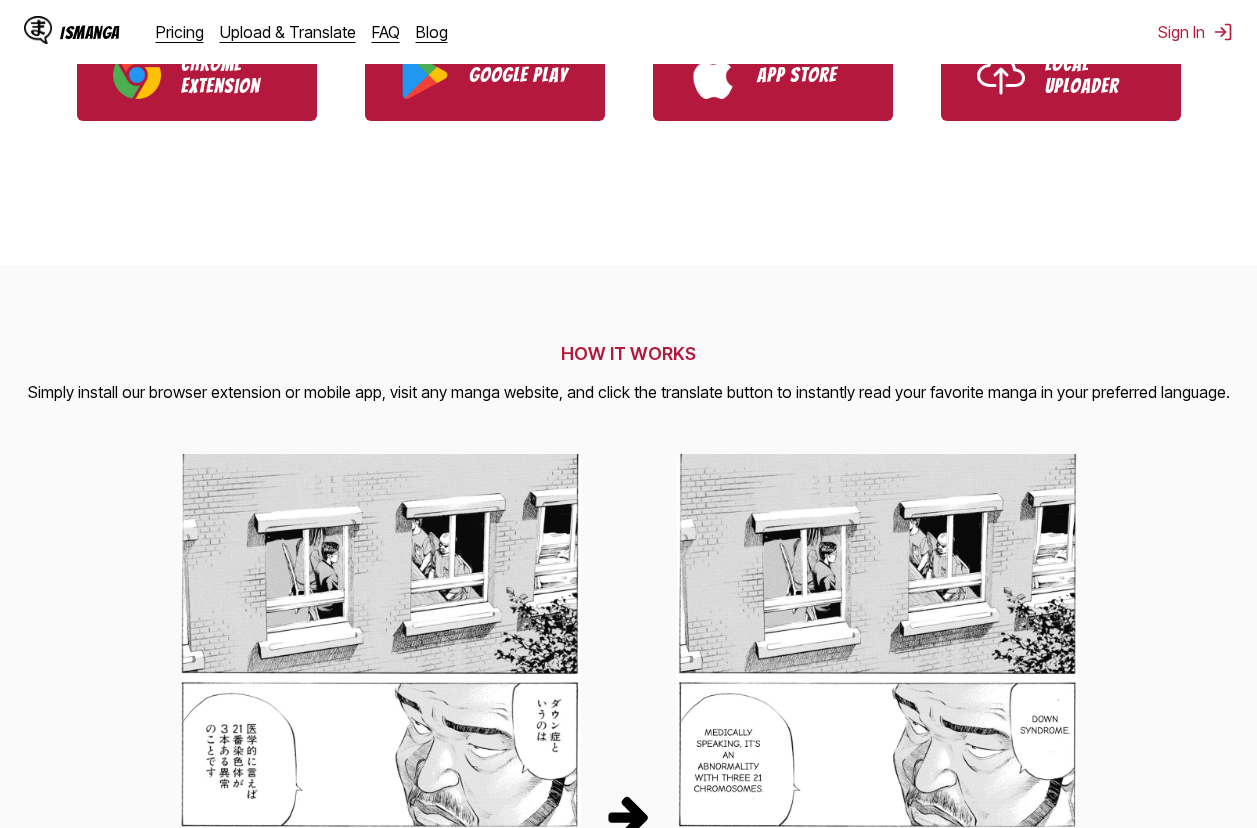 scroll, scrollTop: 0, scrollLeft: 0, axis: both 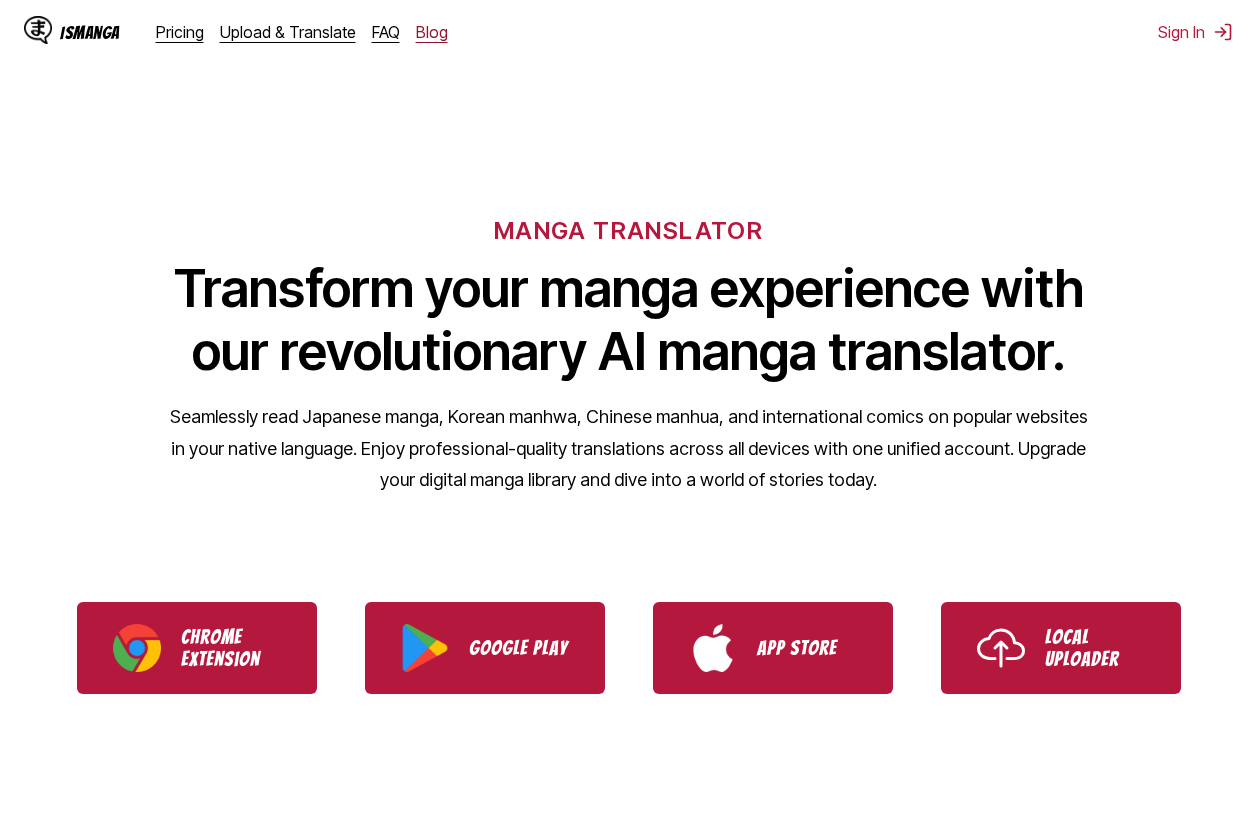 click on "Blog" at bounding box center [432, 32] 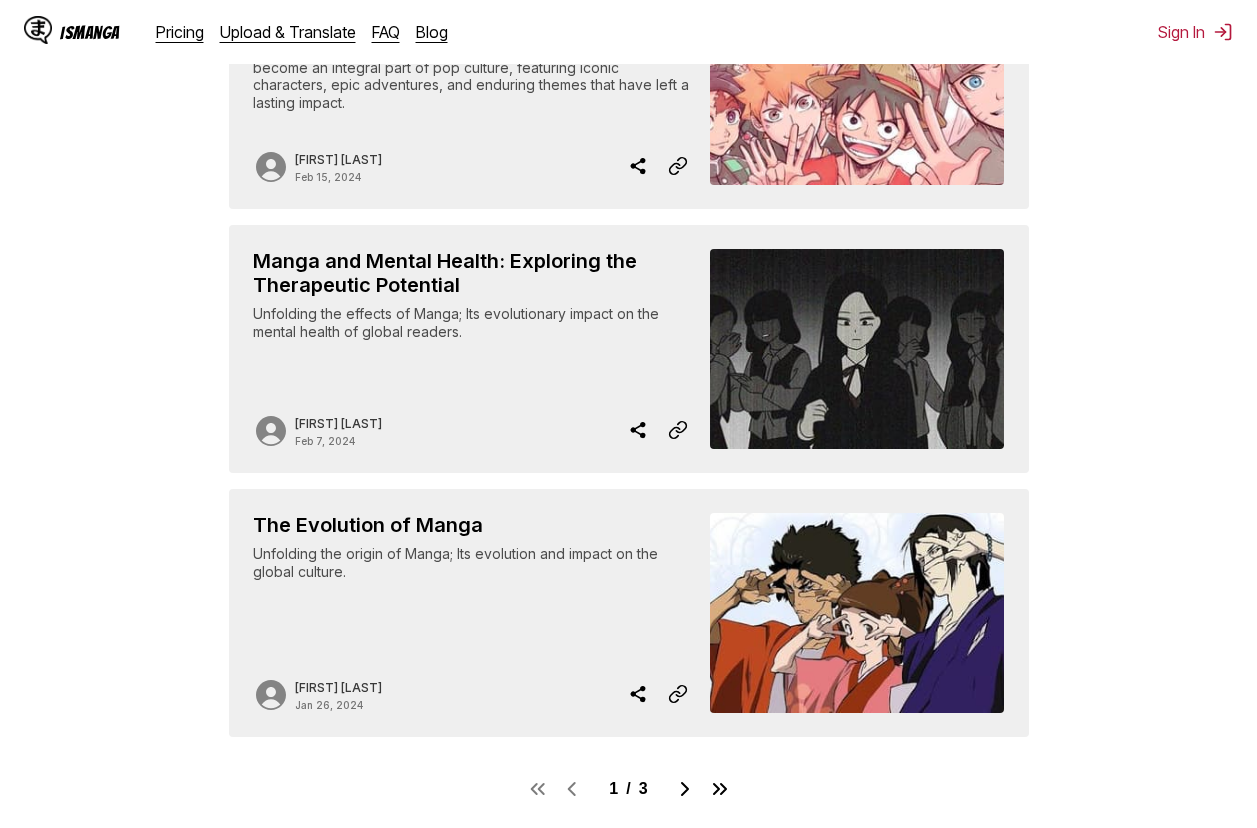 scroll, scrollTop: 1761, scrollLeft: 0, axis: vertical 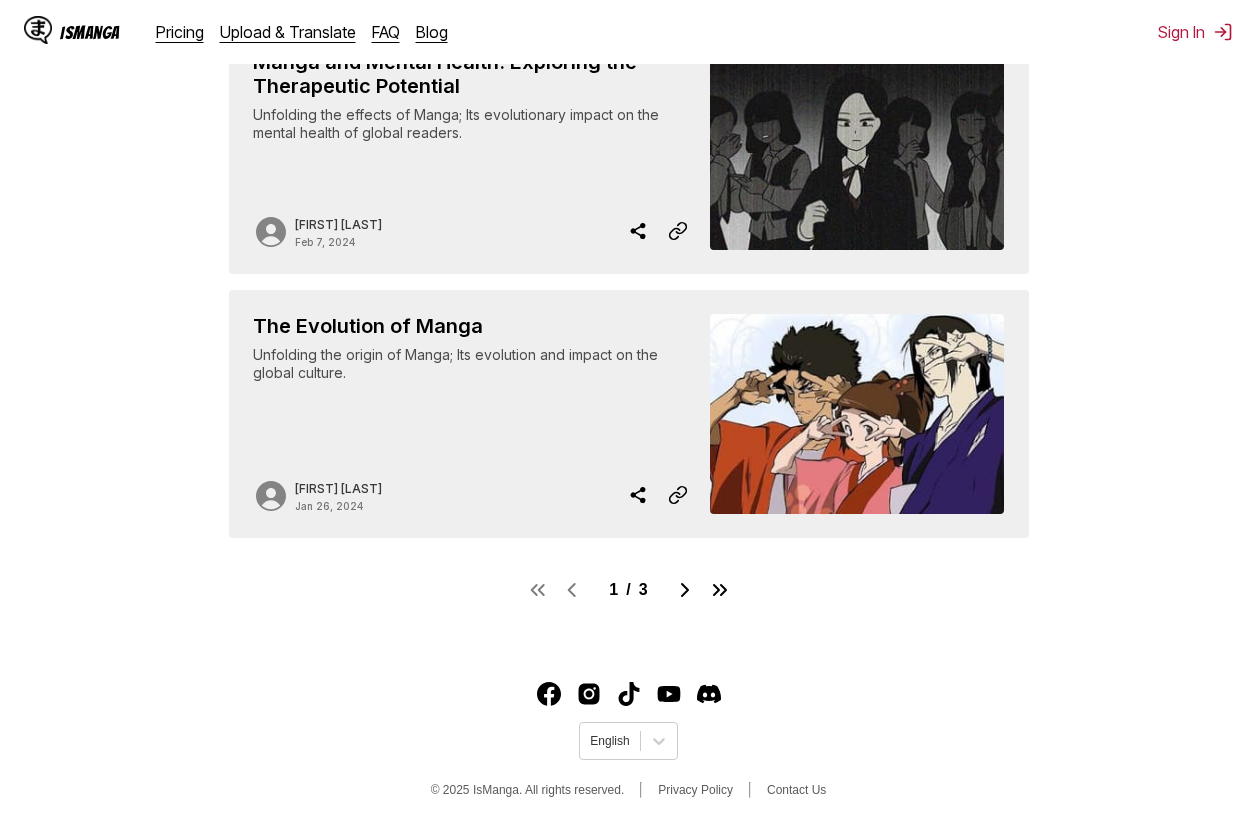 drag, startPoint x: 296, startPoint y: 480, endPoint x: 276, endPoint y: 491, distance: 22.825424 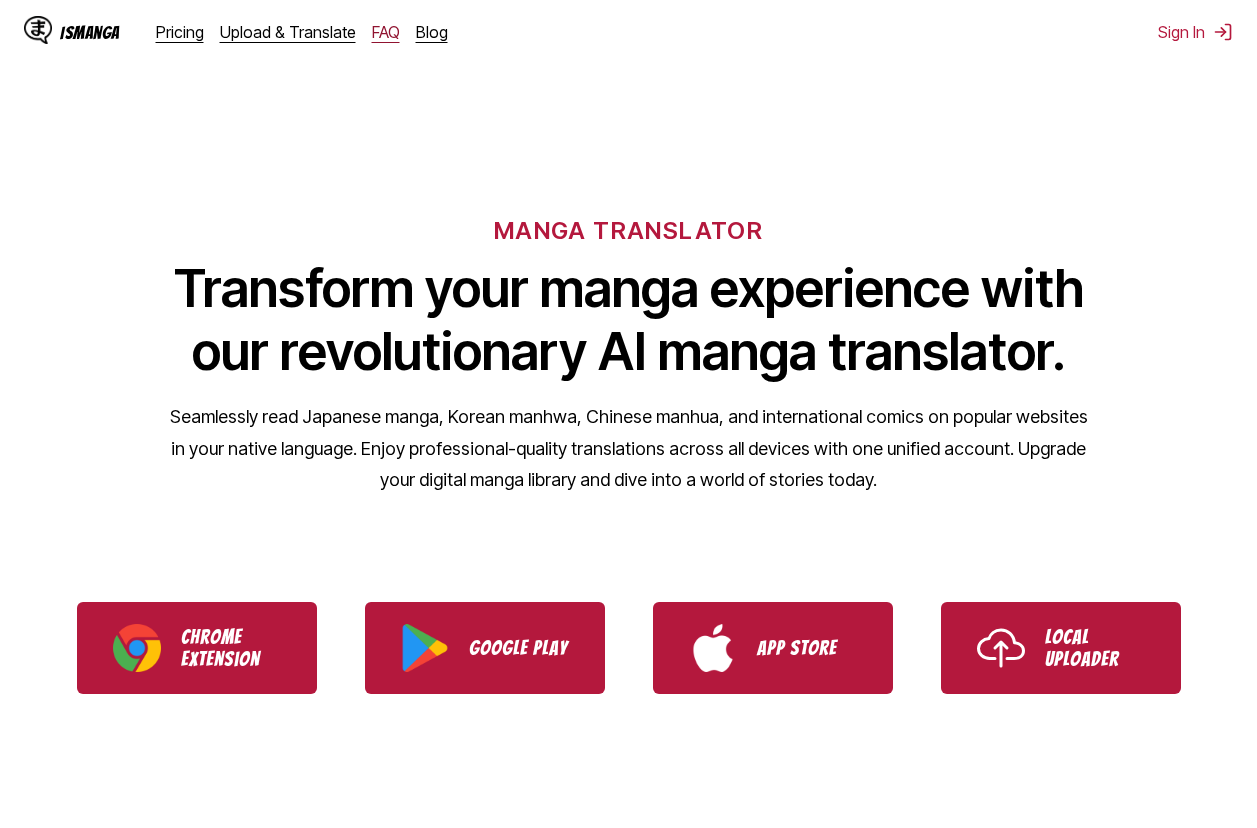 click on "FAQ" at bounding box center (386, 32) 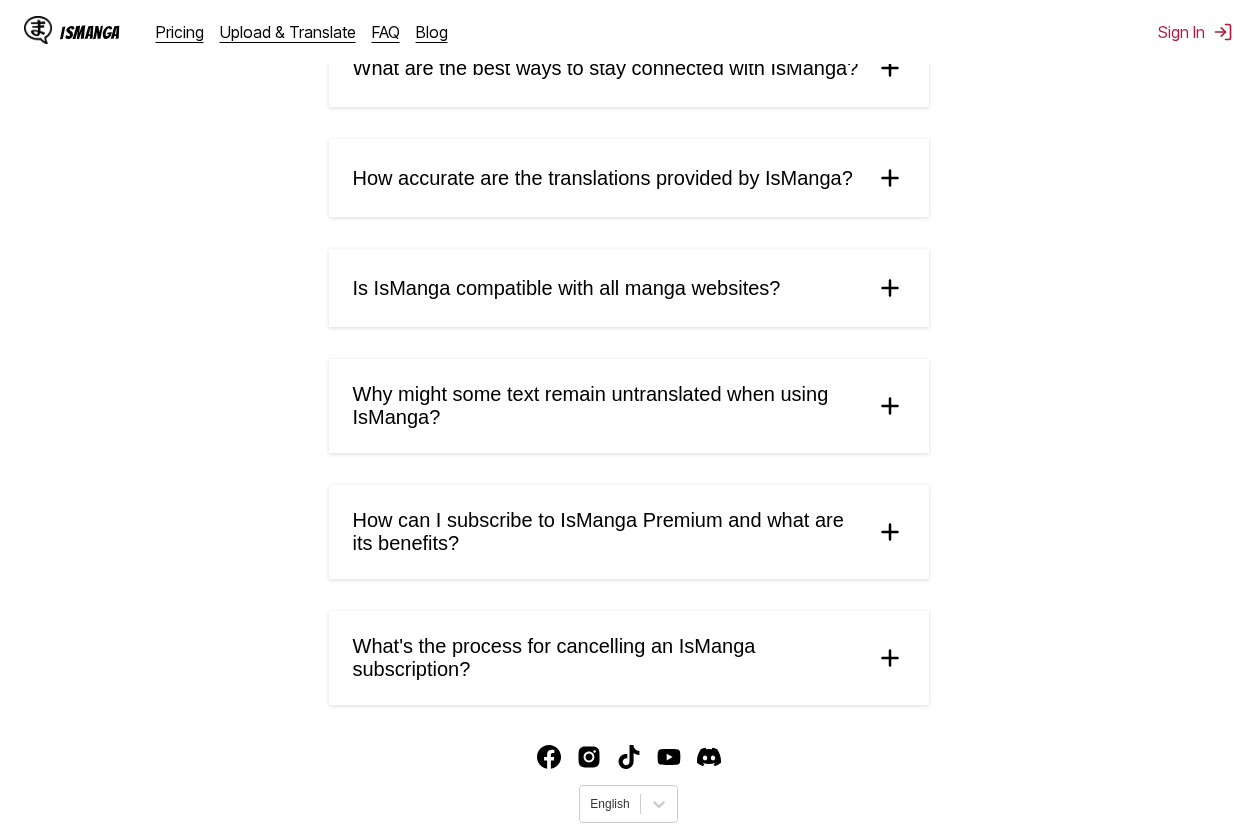 scroll, scrollTop: 941, scrollLeft: 0, axis: vertical 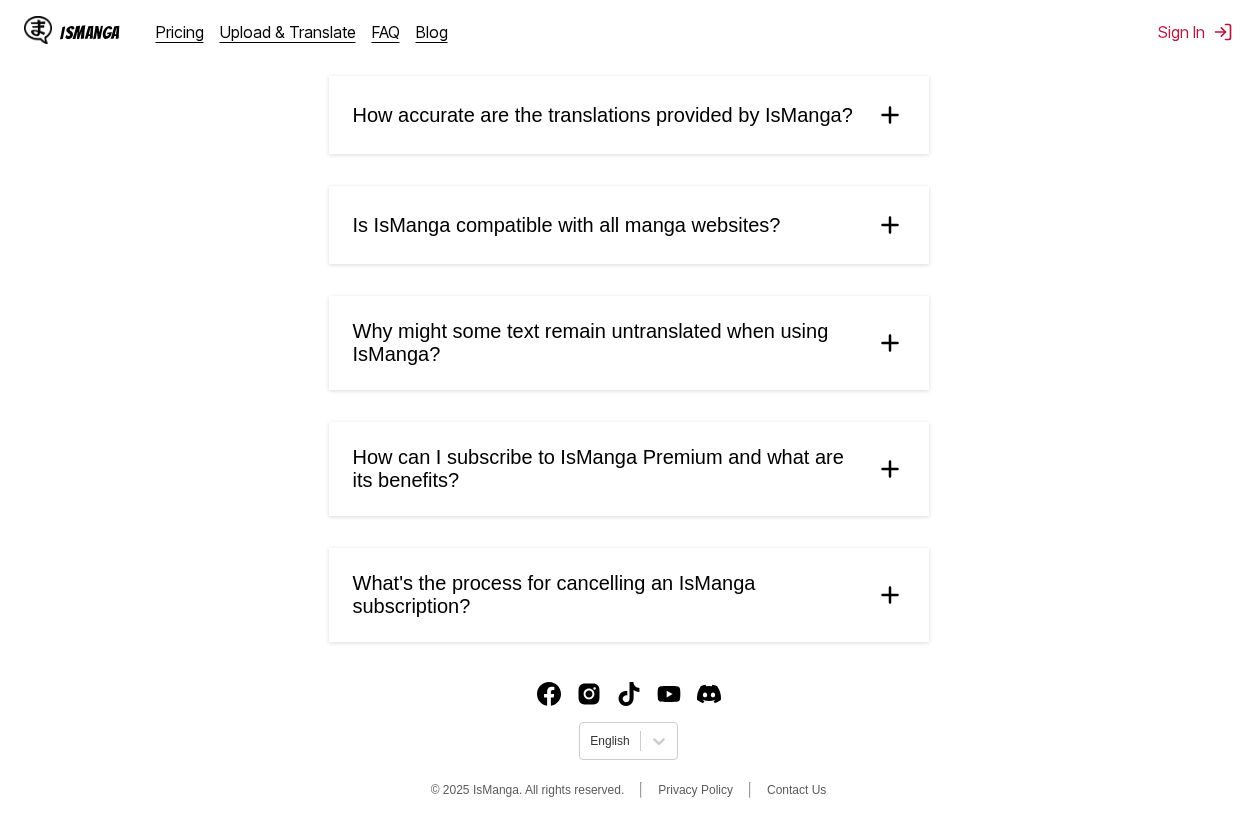 drag, startPoint x: 570, startPoint y: 247, endPoint x: 539, endPoint y: 246, distance: 31.016125 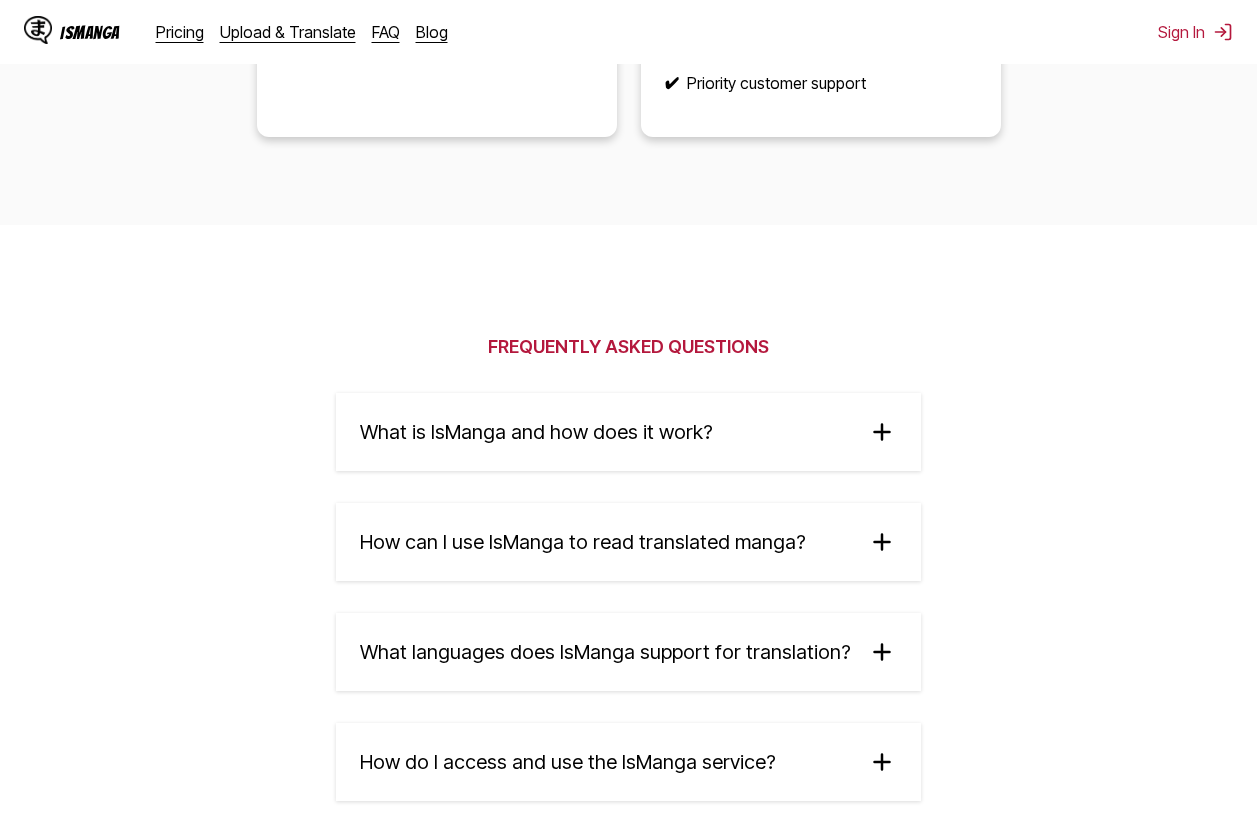 scroll, scrollTop: 3398, scrollLeft: 0, axis: vertical 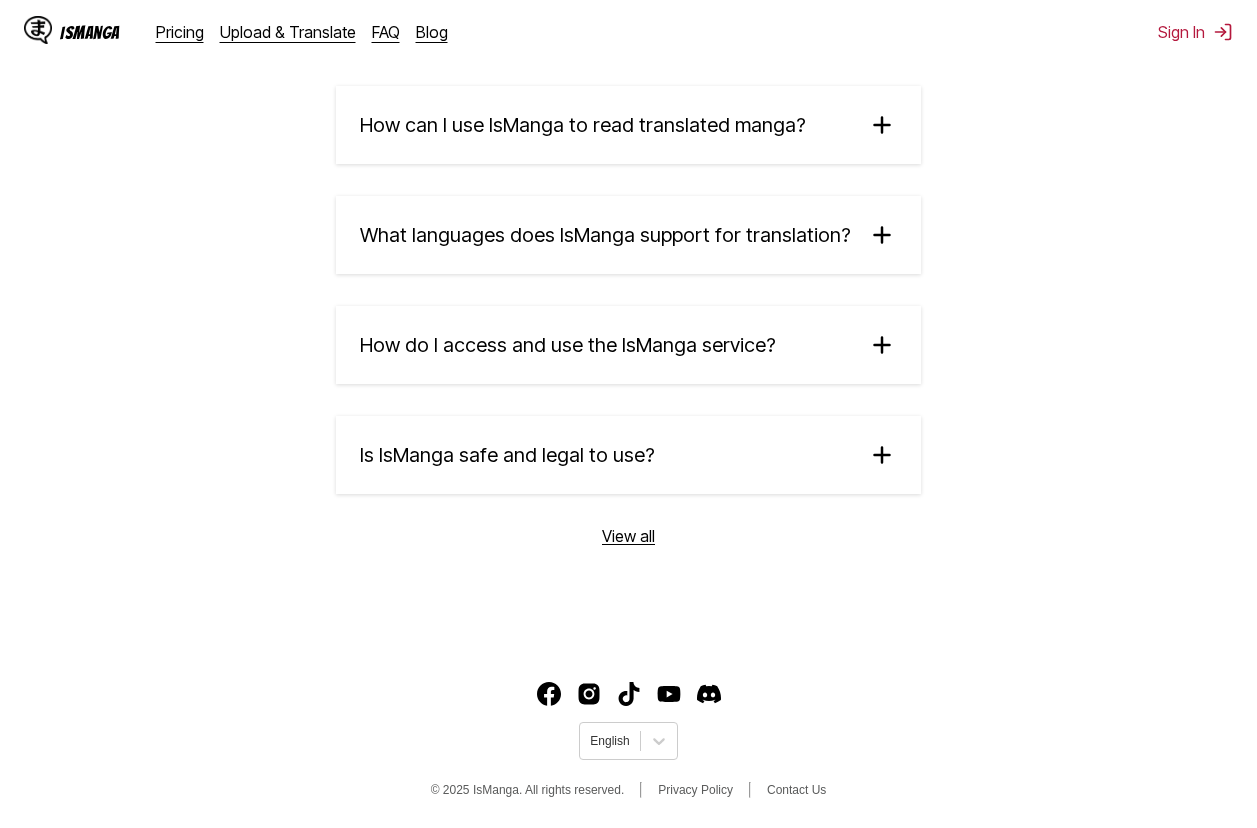 click at bounding box center [669, 694] 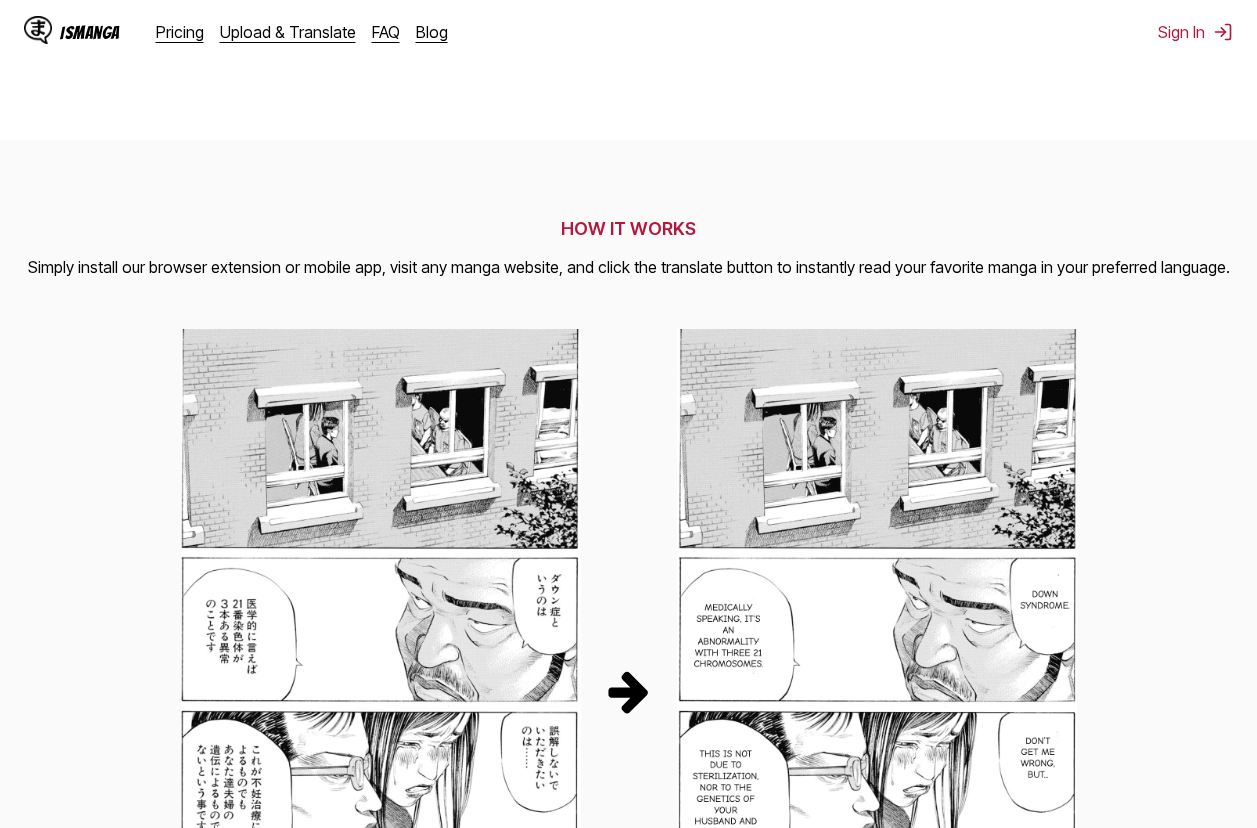 scroll, scrollTop: 0, scrollLeft: 0, axis: both 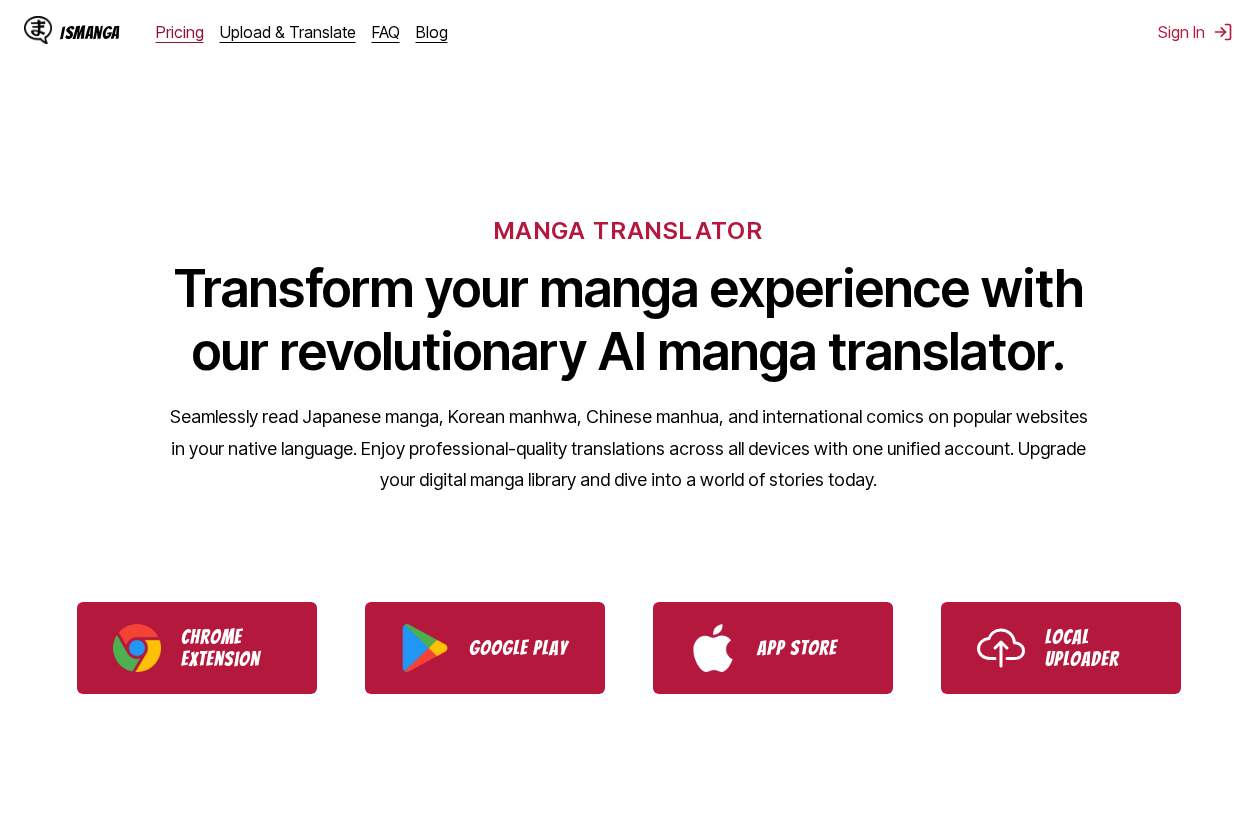 click on "Pricing" at bounding box center [180, 32] 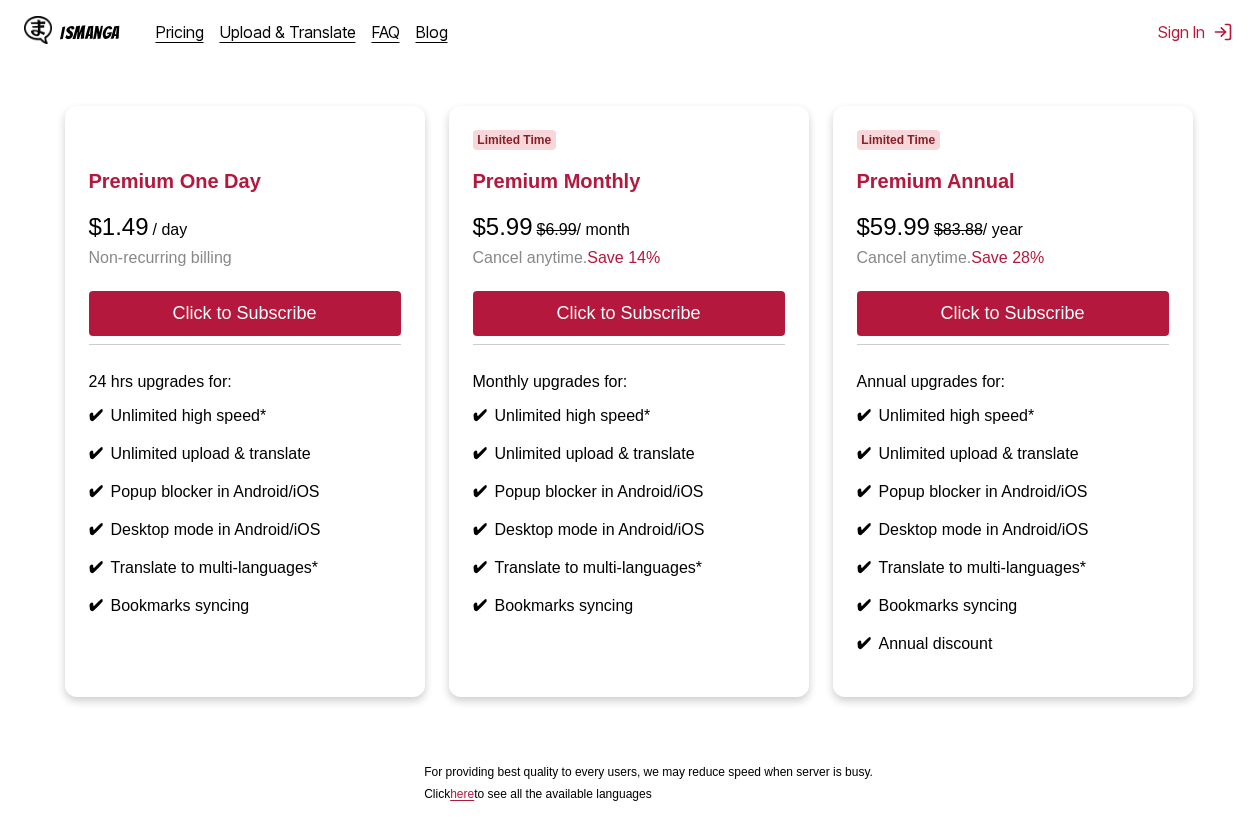 scroll, scrollTop: 0, scrollLeft: 0, axis: both 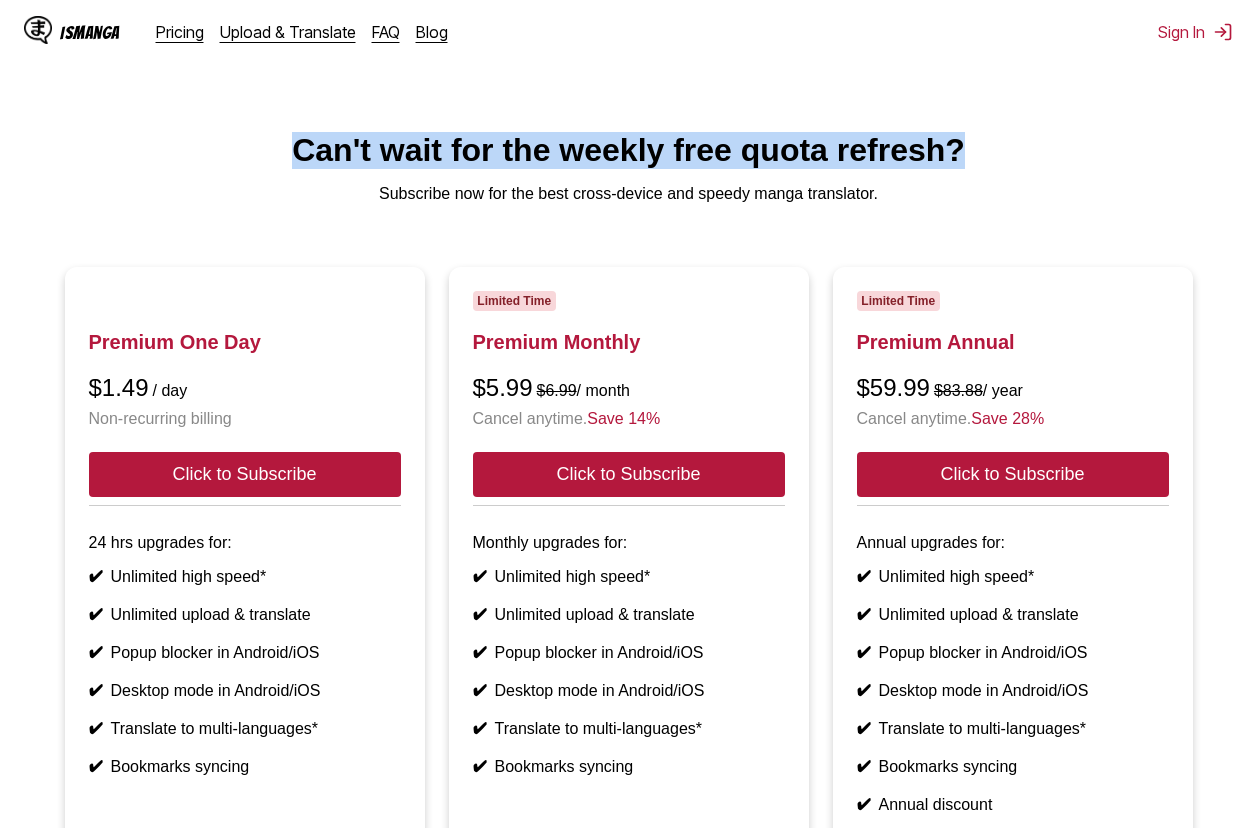 drag, startPoint x: 299, startPoint y: 165, endPoint x: 1072, endPoint y: 140, distance: 773.4042 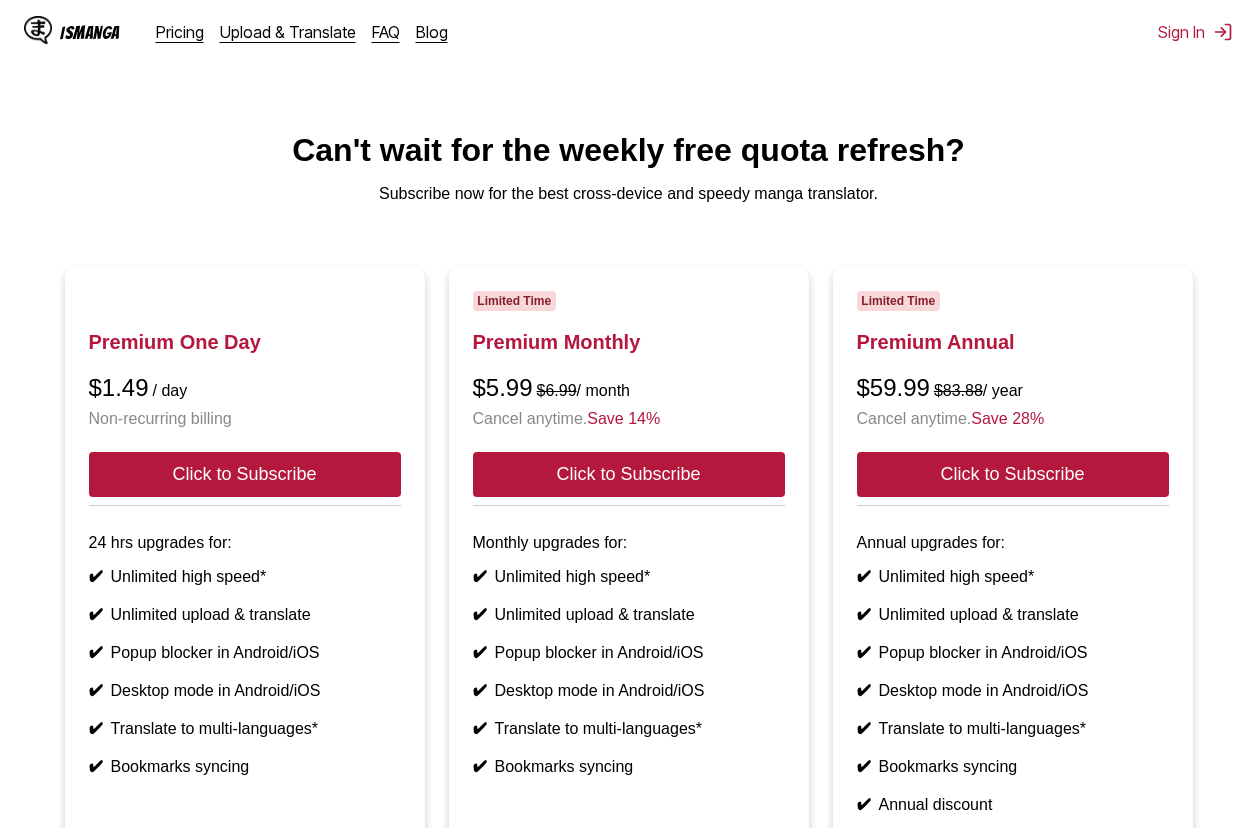 click on "Can't wait for the weekly free quota refresh? Subscribe now for the best cross-device and speedy manga translator. Premium One Day $[PRICE] / day Non-recurring billing Click to Subscribe 24 hrs upgrades for: ✔ Unlimited high speed* ✔ Unlimited upload & translate ✔ Popup blocker in Android/iOS ✔ Desktop mode in Android/iOS ✔ Translate to multi-languages* ✔ Bookmarks syncing Limited Time Premium Monthly $[PRICE] $[PRICE] / month Cancel anytime. Save 14% Click to Subscribe Monthly upgrades for: ✔ Unlimited high speed* ✔ Unlimited upload & translate ✔ Popup blocker in Android/iOS ✔ Desktop mode in Android/iOS ✔ Translate to multi-languages* ✔ Bookmarks syncing Limited Time Premium Annual $[PRICE] $[PRICE] / year Cancel anytime. Save 28% Click to Subscribe Annual upgrades for: ✔ Unlimited high speed* ✔ Unlimited upload & translate ✔ Popup blocker in Android/iOS ✔ Desktop mode in Android/iOS ✔ Translate to multi-languages* ✔ Bookmarks syncing ✔ Annual discount Click here" at bounding box center (628, 553) 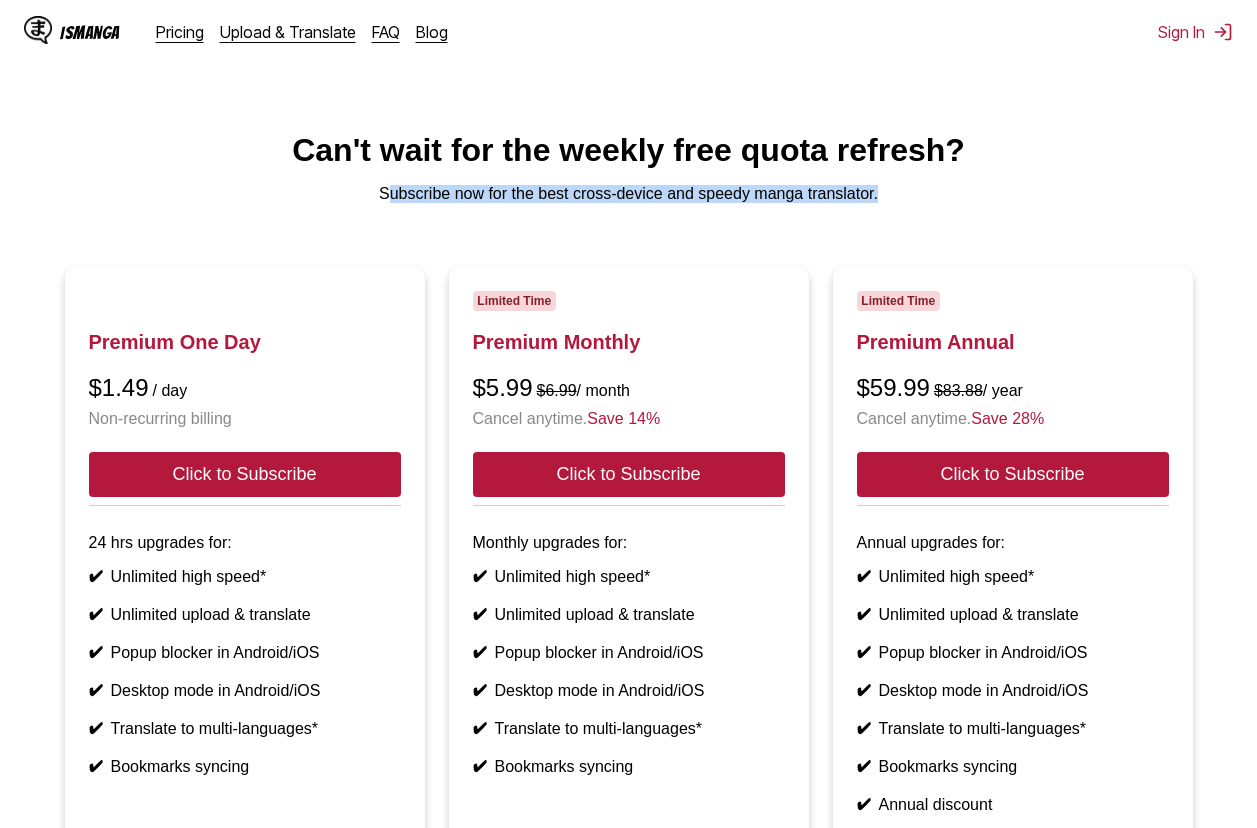 drag, startPoint x: 464, startPoint y: 197, endPoint x: 918, endPoint y: 192, distance: 454.02753 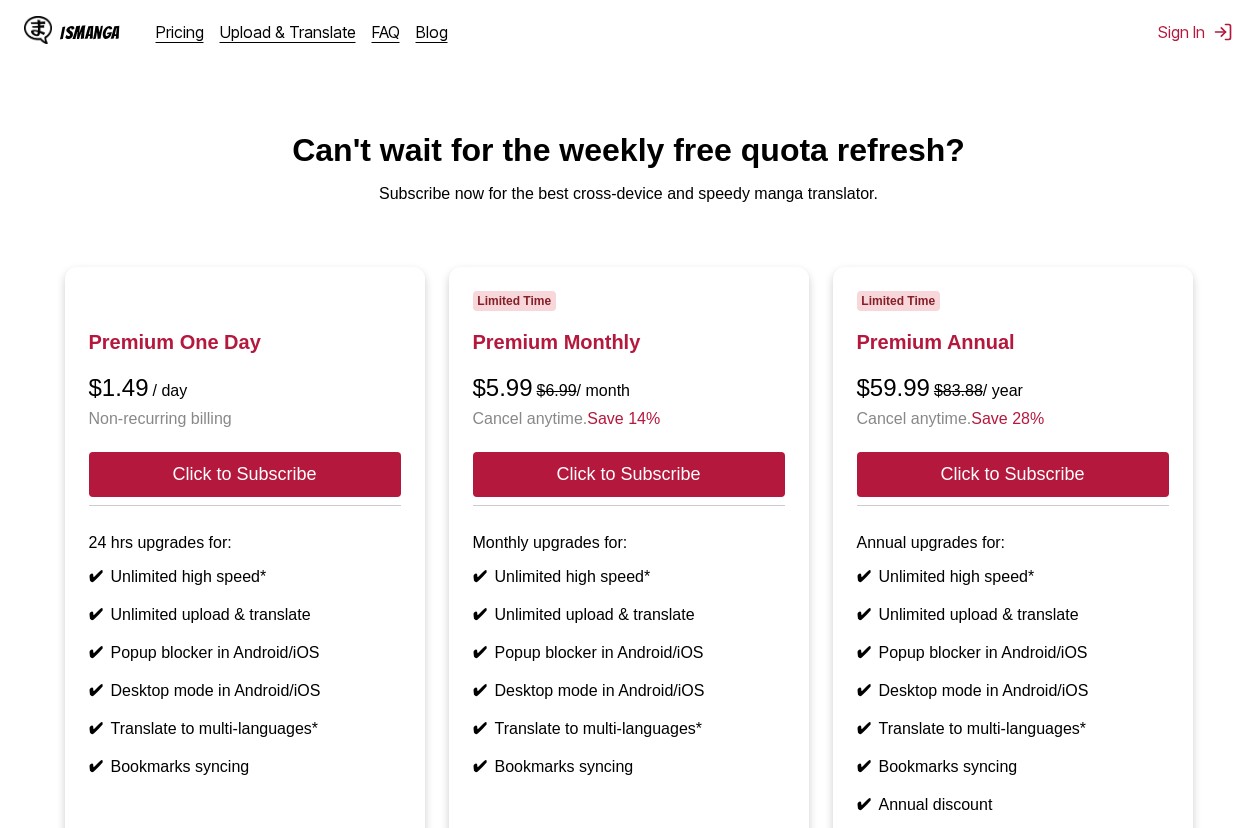 click on "Can't wait for the weekly free quota refresh? Subscribe now for the best cross-device and speedy manga translator. Premium One Day $[PRICE] / day Non-recurring billing Click to Subscribe 24 hrs upgrades for: ✔ Unlimited high speed* ✔ Unlimited upload & translate ✔ Popup blocker in Android/iOS ✔ Desktop mode in Android/iOS ✔ Translate to multi-languages* ✔ Bookmarks syncing Limited Time Premium Monthly $[PRICE] $[PRICE] / month Cancel anytime. Save 14% Click to Subscribe Monthly upgrades for: ✔ Unlimited high speed* ✔ Unlimited upload & translate ✔ Popup blocker in Android/iOS ✔ Desktop mode in Android/iOS ✔ Translate to multi-languages* ✔ Bookmarks syncing Limited Time Premium Annual $[PRICE] $[PRICE] / year Cancel anytime. Save 28% Click to Subscribe Annual upgrades for: ✔ Unlimited high speed* ✔ Unlimited upload & translate ✔ Popup blocker in Android/iOS ✔ Desktop mode in Android/iOS ✔ Translate to multi-languages* ✔ Bookmarks syncing ✔ Annual discount Click here" at bounding box center (628, 553) 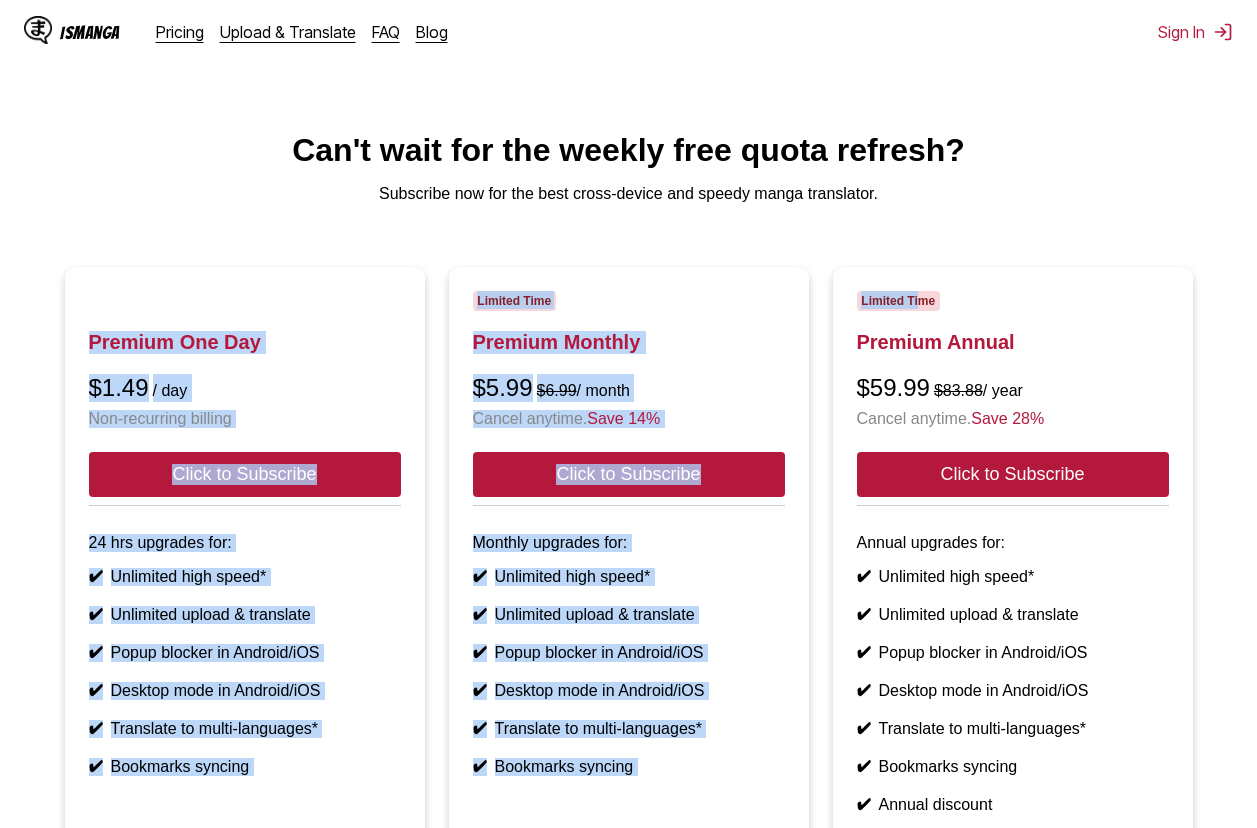 click on "Can't wait for the weekly free quota refresh? Subscribe now for the best cross-device and speedy manga translator. Premium One Day $[PRICE] / day Non-recurring billing Click to Subscribe 24 hrs upgrades for: ✔ Unlimited high speed* ✔ Unlimited upload & translate ✔ Popup blocker in Android/iOS ✔ Desktop mode in Android/iOS ✔ Translate to multi-languages* ✔ Bookmarks syncing Limited Time Premium Monthly $[PRICE] $[PRICE] / month Cancel anytime. Save 14% Click to Subscribe Monthly upgrades for: ✔ Unlimited high speed* ✔ Unlimited upload & translate ✔ Popup blocker in Android/iOS ✔ Desktop mode in Android/iOS ✔ Translate to multi-languages* ✔ Bookmarks syncing Limited Time Premium Annual $[PRICE] $[PRICE] / year Cancel anytime. Save 28% Click to Subscribe Annual upgrades for: ✔ Unlimited high speed* ✔ Unlimited upload & translate ✔ Popup blocker in Android/iOS ✔ Desktop mode in Android/iOS ✔ Translate to multi-languages* ✔ Bookmarks syncing ✔ Annual discount Click here" at bounding box center (628, 553) 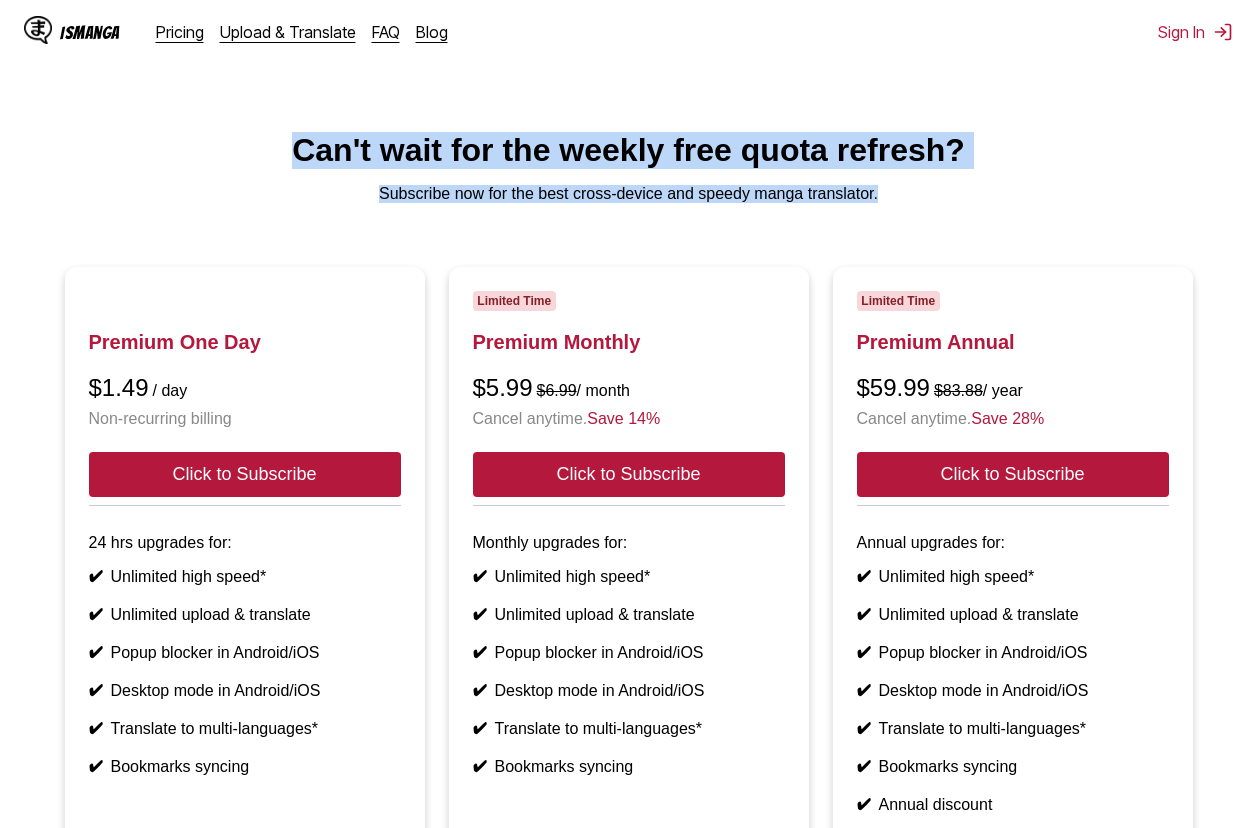 drag, startPoint x: 875, startPoint y: 198, endPoint x: 289, endPoint y: 145, distance: 588.39185 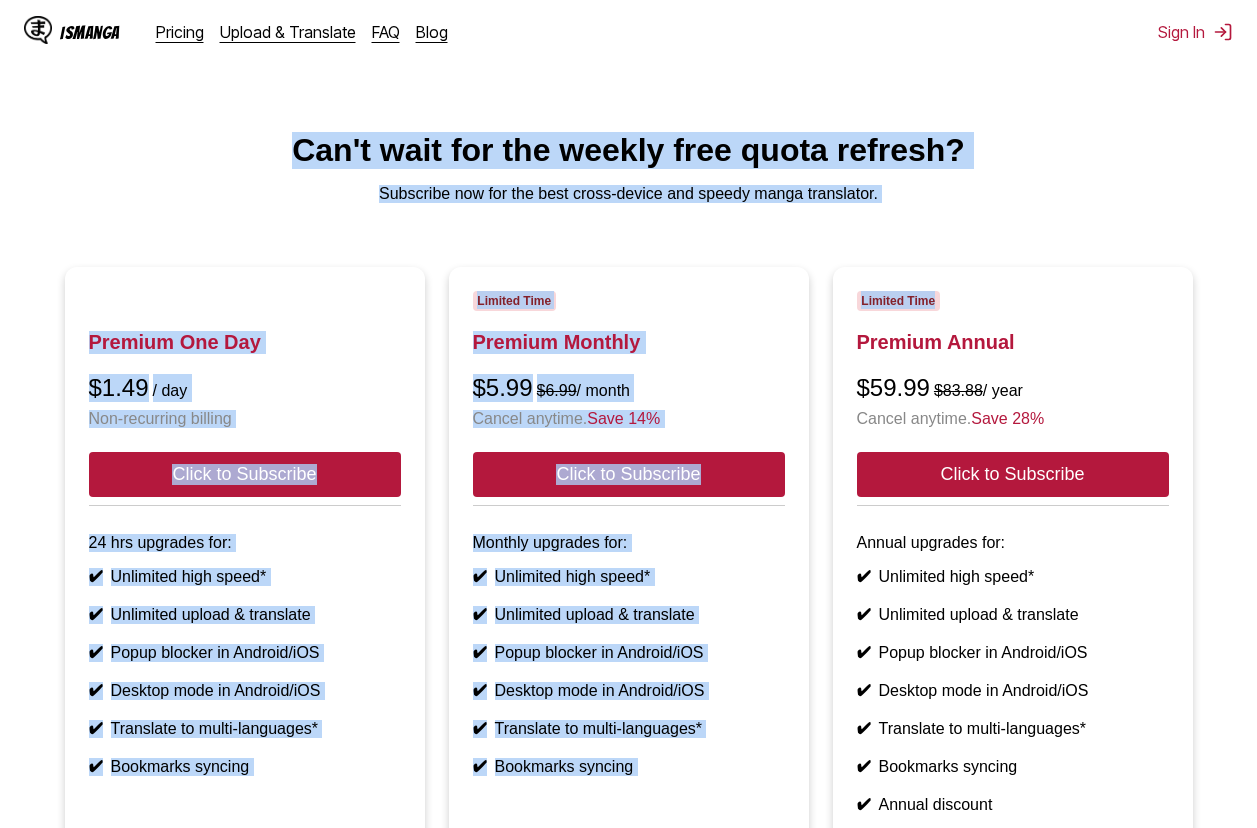 drag, startPoint x: 1014, startPoint y: 200, endPoint x: 223, endPoint y: 129, distance: 794.18005 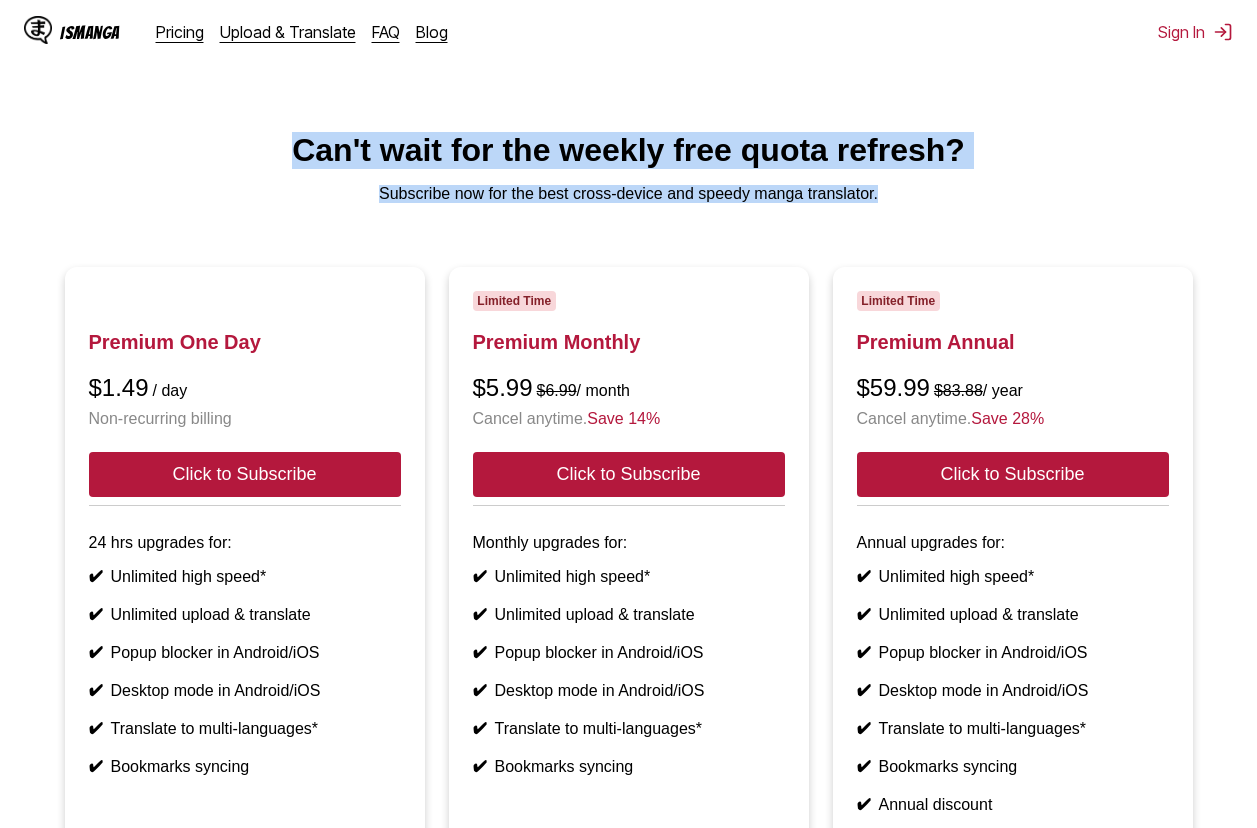 drag, startPoint x: 395, startPoint y: 163, endPoint x: 931, endPoint y: 204, distance: 537.5658 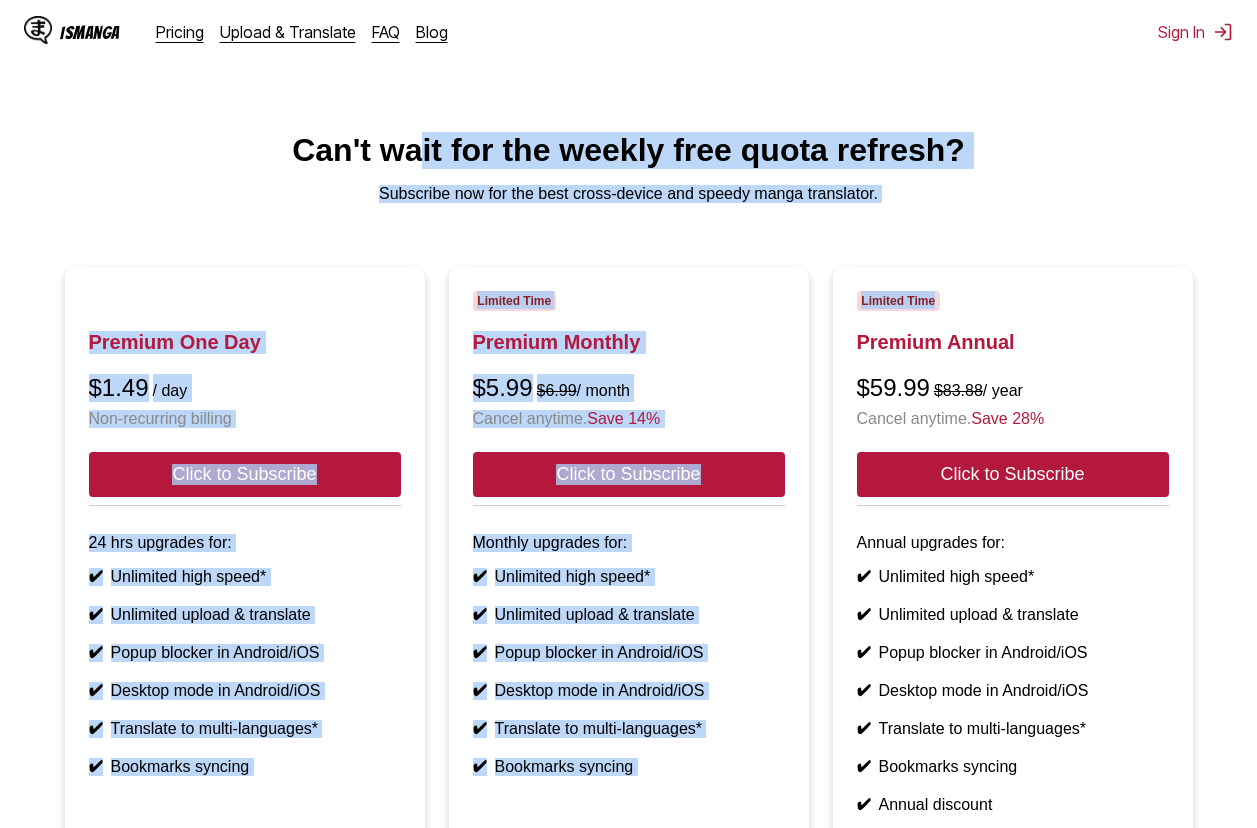 drag, startPoint x: 1000, startPoint y: 257, endPoint x: 424, endPoint y: 167, distance: 582.98883 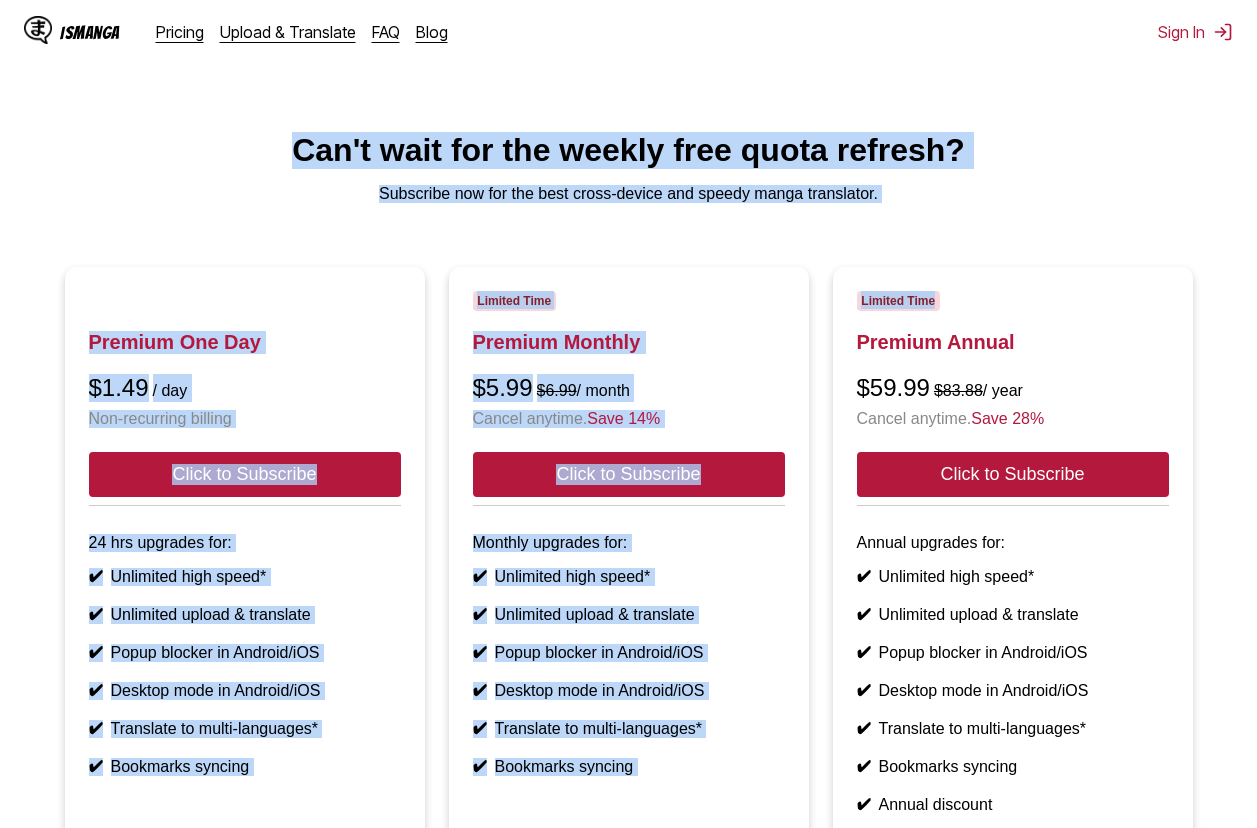 drag, startPoint x: 1035, startPoint y: 225, endPoint x: 288, endPoint y: 133, distance: 752.644 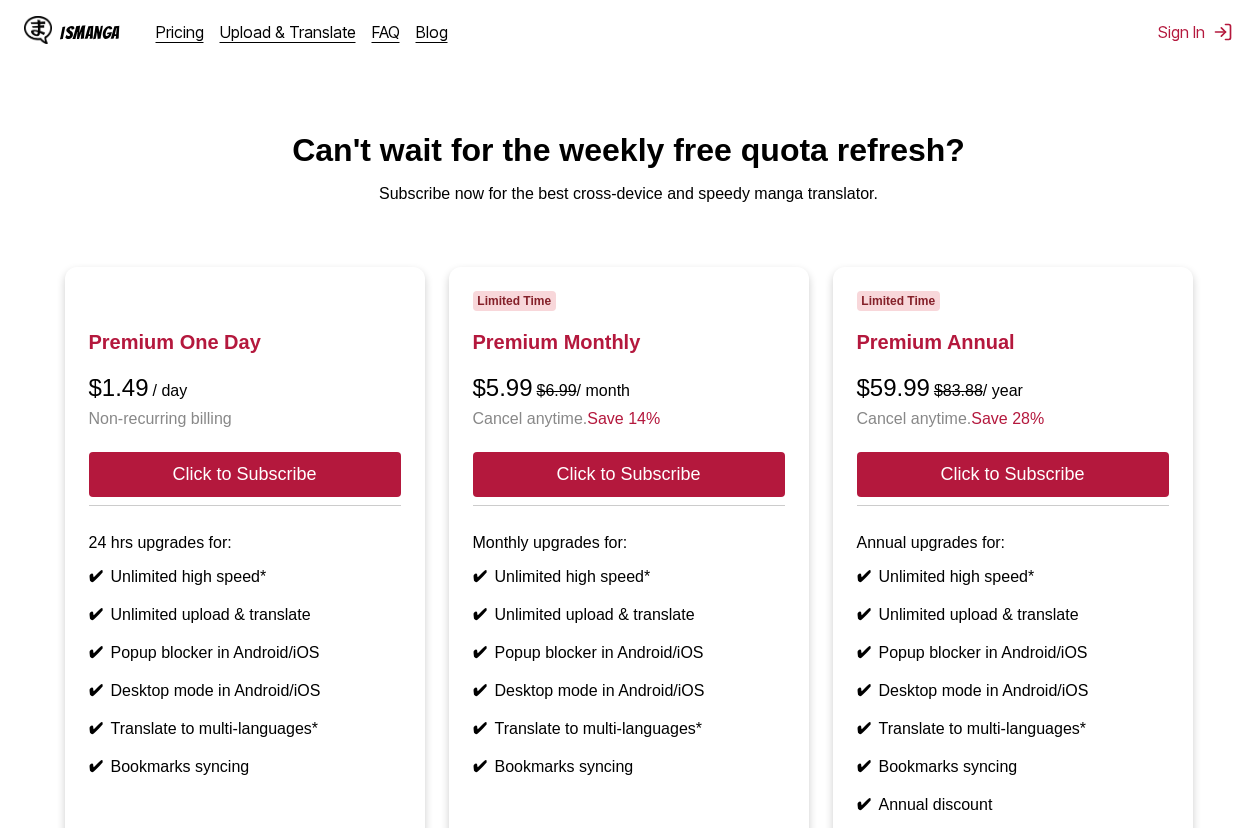 click on "Can't wait for the weekly free quota refresh?" at bounding box center [628, 150] 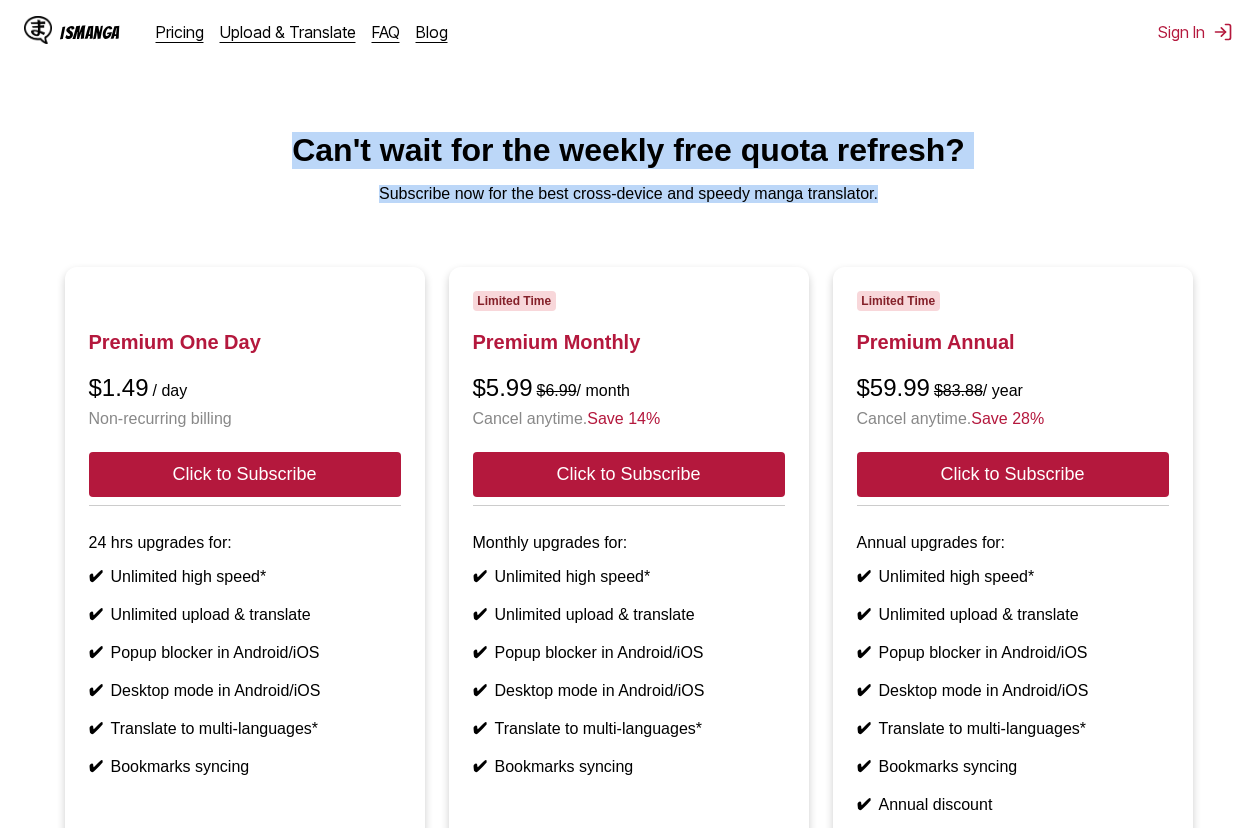 drag, startPoint x: 878, startPoint y: 200, endPoint x: 288, endPoint y: 122, distance: 595.1336 